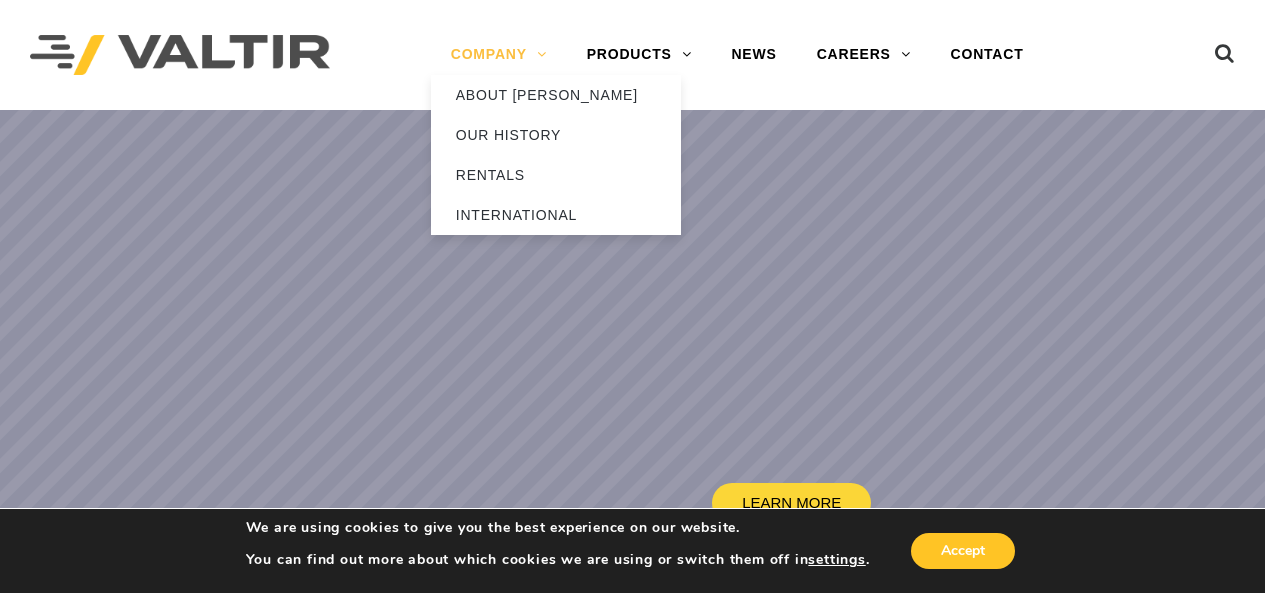 scroll, scrollTop: 0, scrollLeft: 0, axis: both 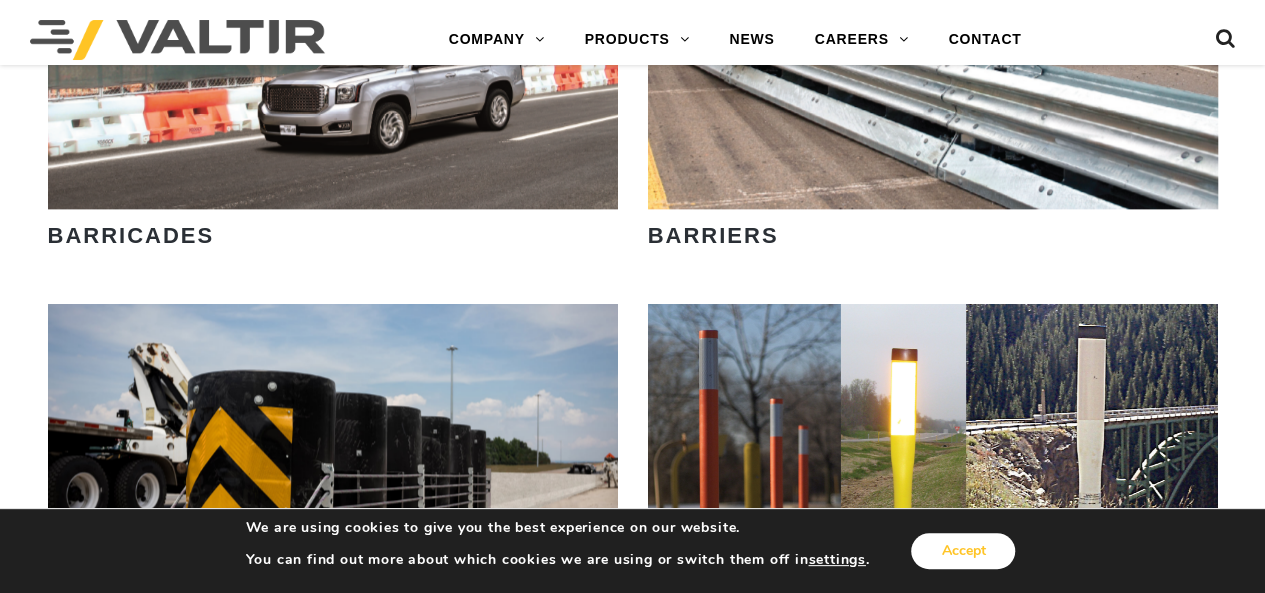 click on "Accept" at bounding box center [963, 551] 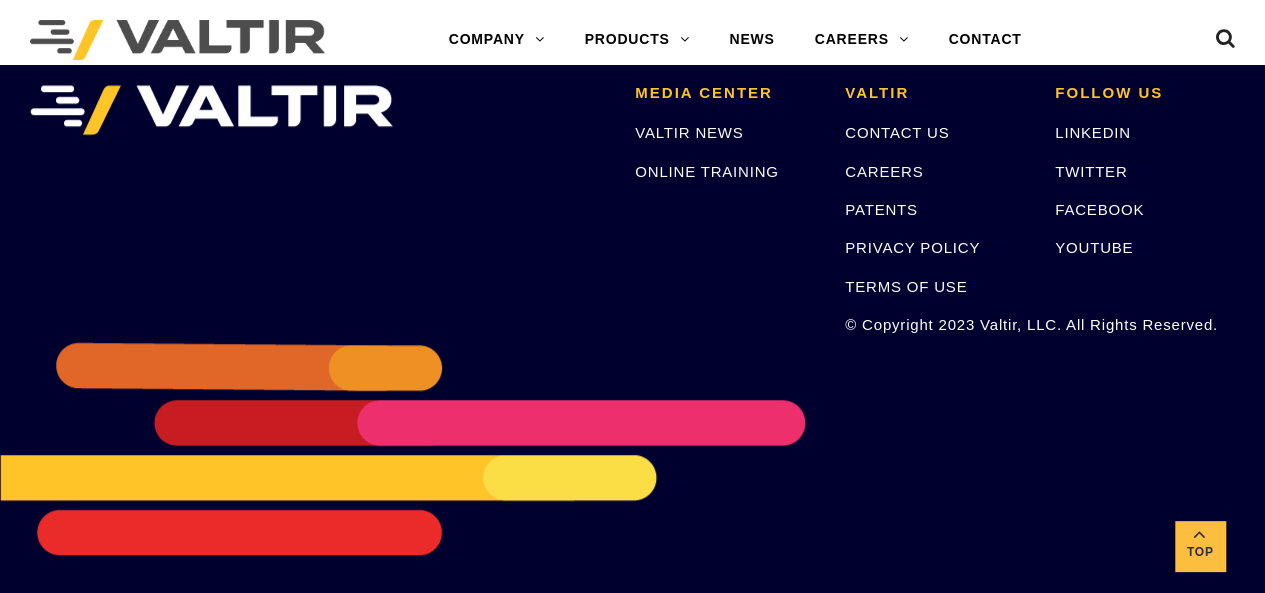 scroll, scrollTop: 4293, scrollLeft: 0, axis: vertical 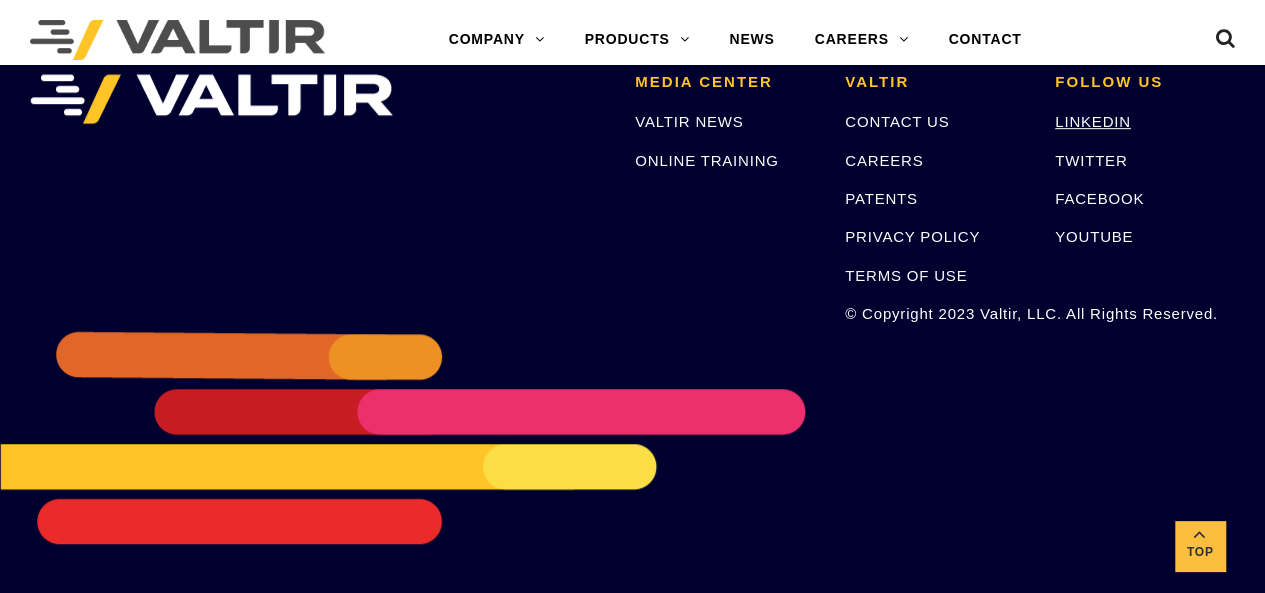 click on "LINKEDIN" at bounding box center [1093, 121] 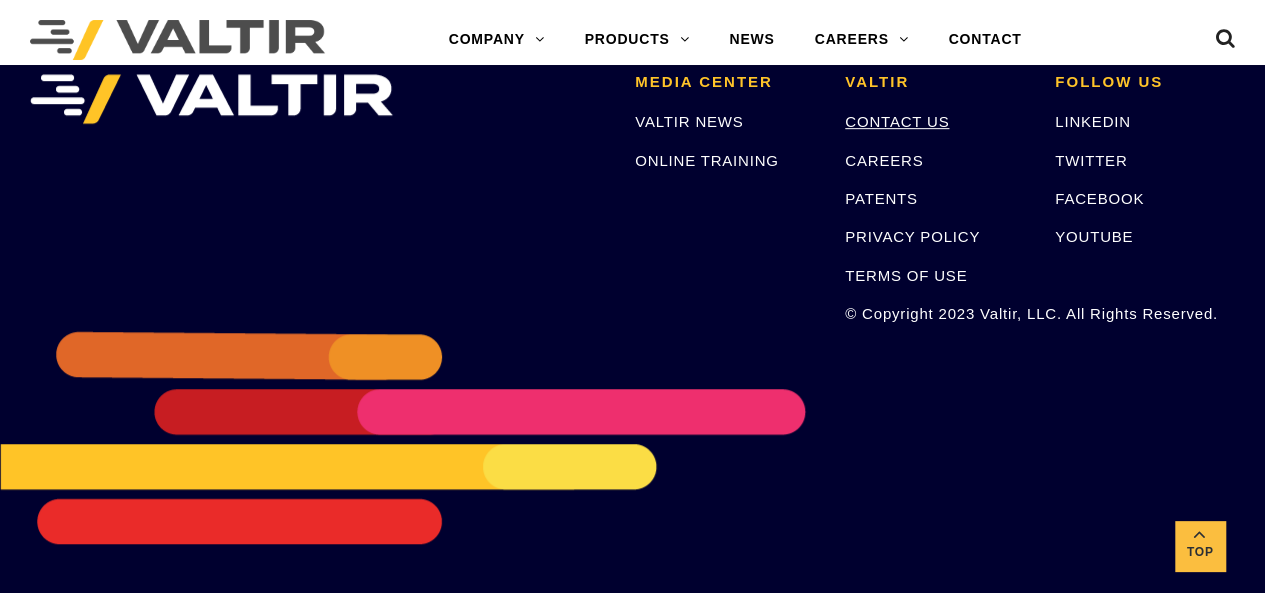 click on "CONTACT US" at bounding box center [897, 121] 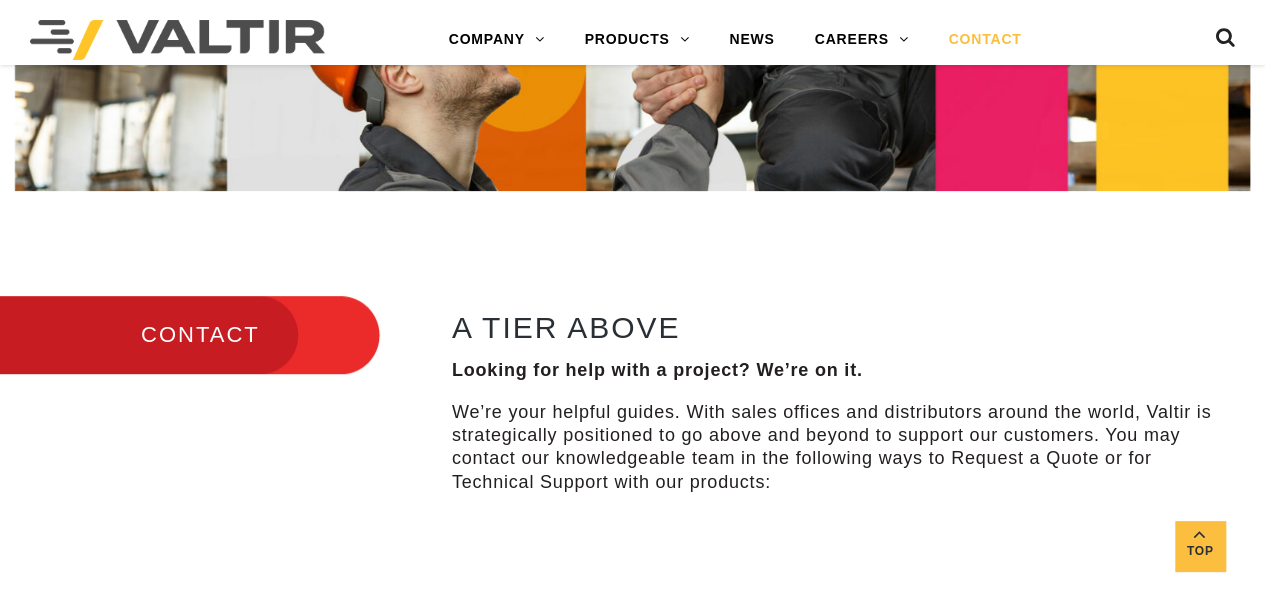 scroll, scrollTop: 900, scrollLeft: 0, axis: vertical 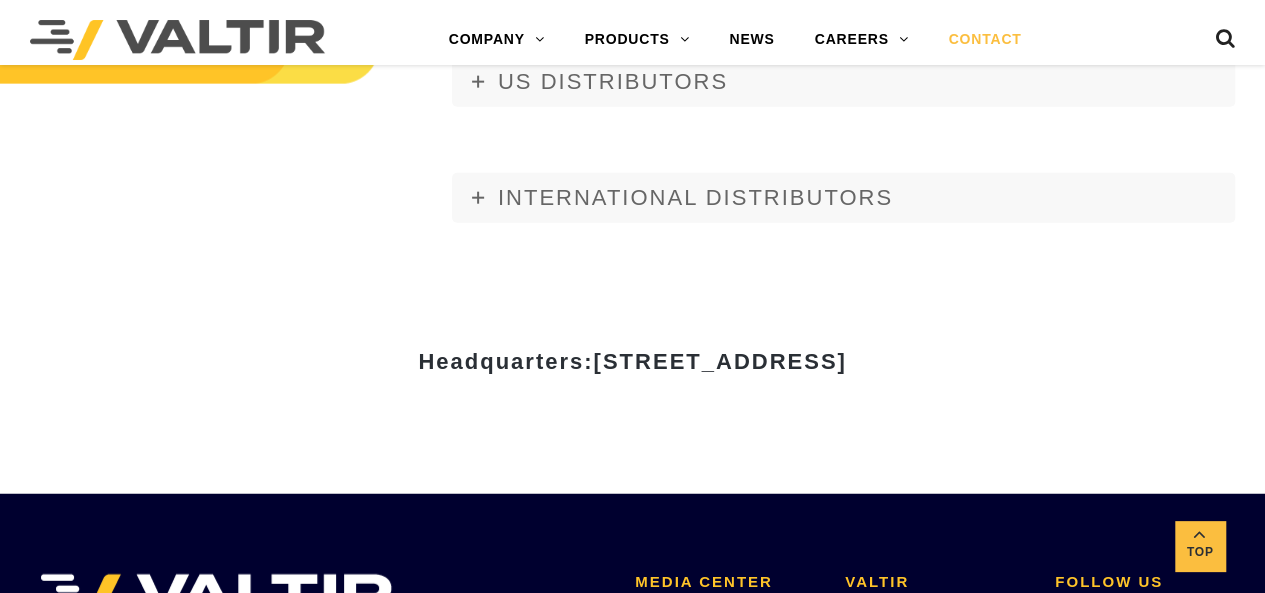 click on "[STREET_ADDRESS]" at bounding box center (719, 361) 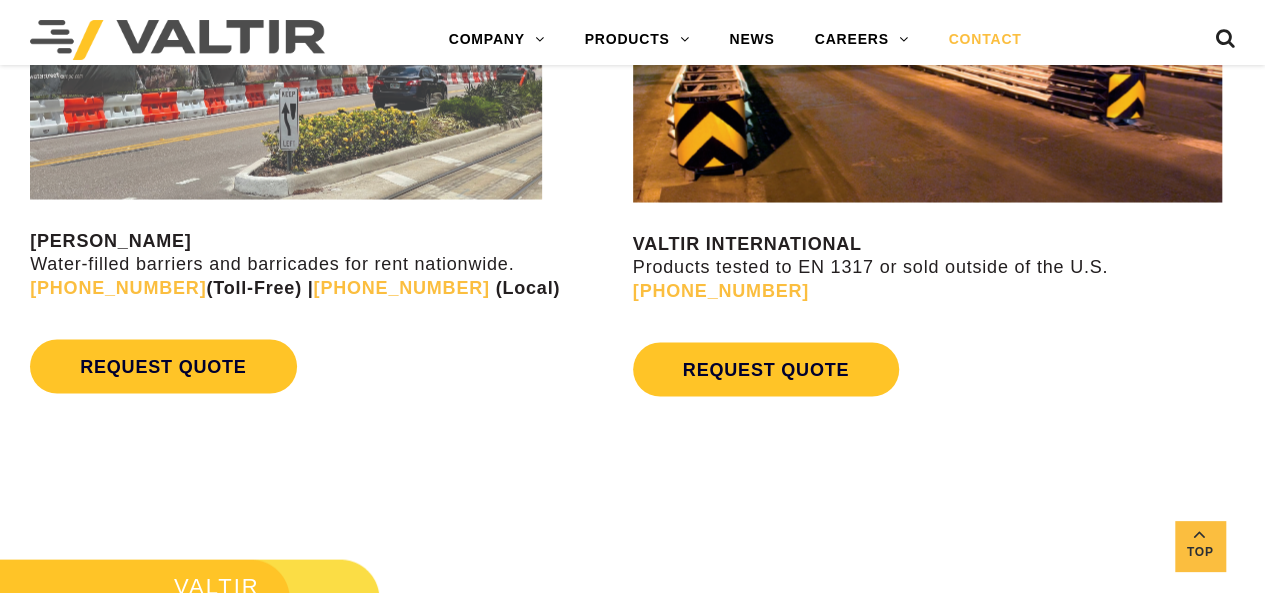 scroll, scrollTop: 1656, scrollLeft: 0, axis: vertical 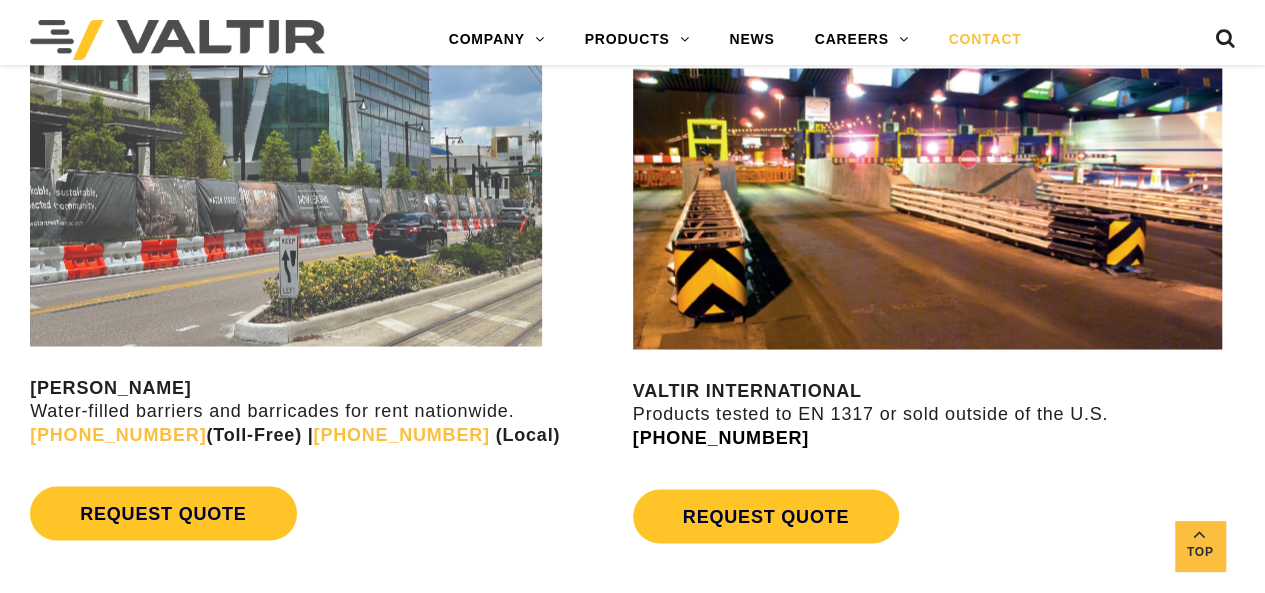 drag, startPoint x: 821, startPoint y: 435, endPoint x: 662, endPoint y: 443, distance: 159.20113 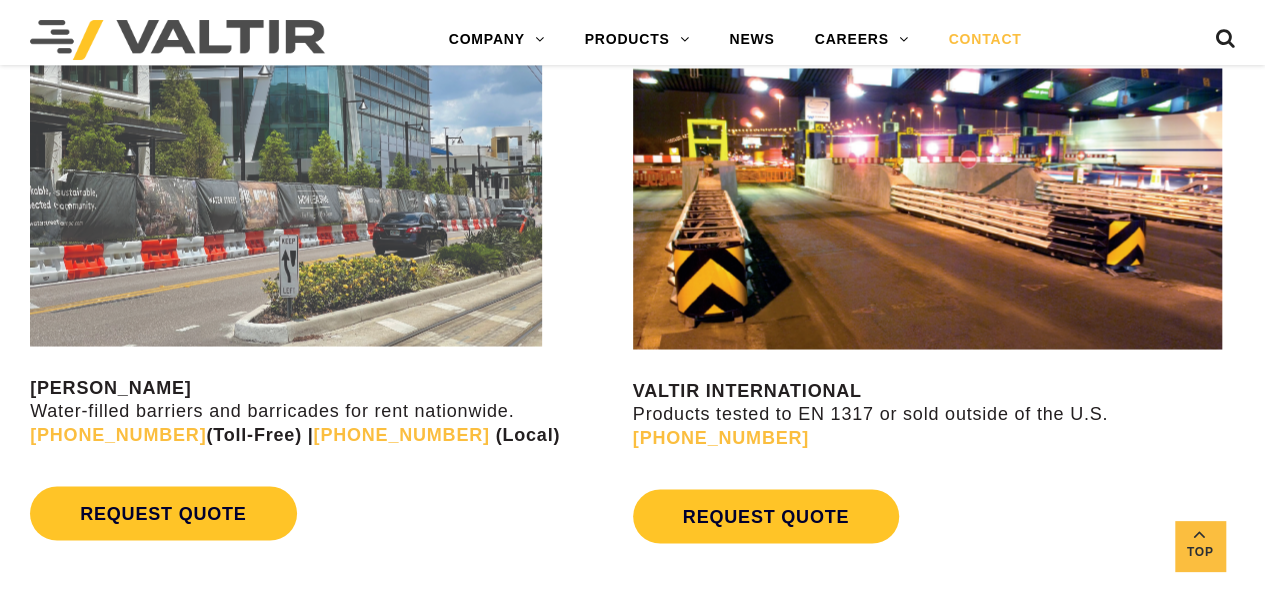 copy on "[PHONE_NUMBER]" 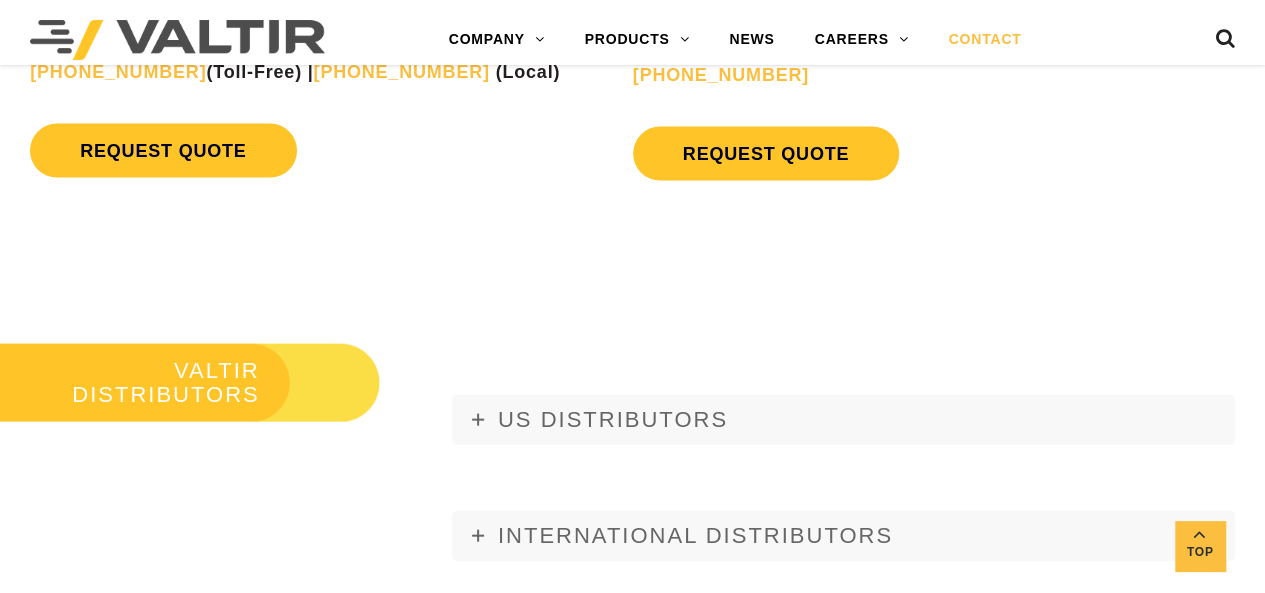 scroll, scrollTop: 2356, scrollLeft: 0, axis: vertical 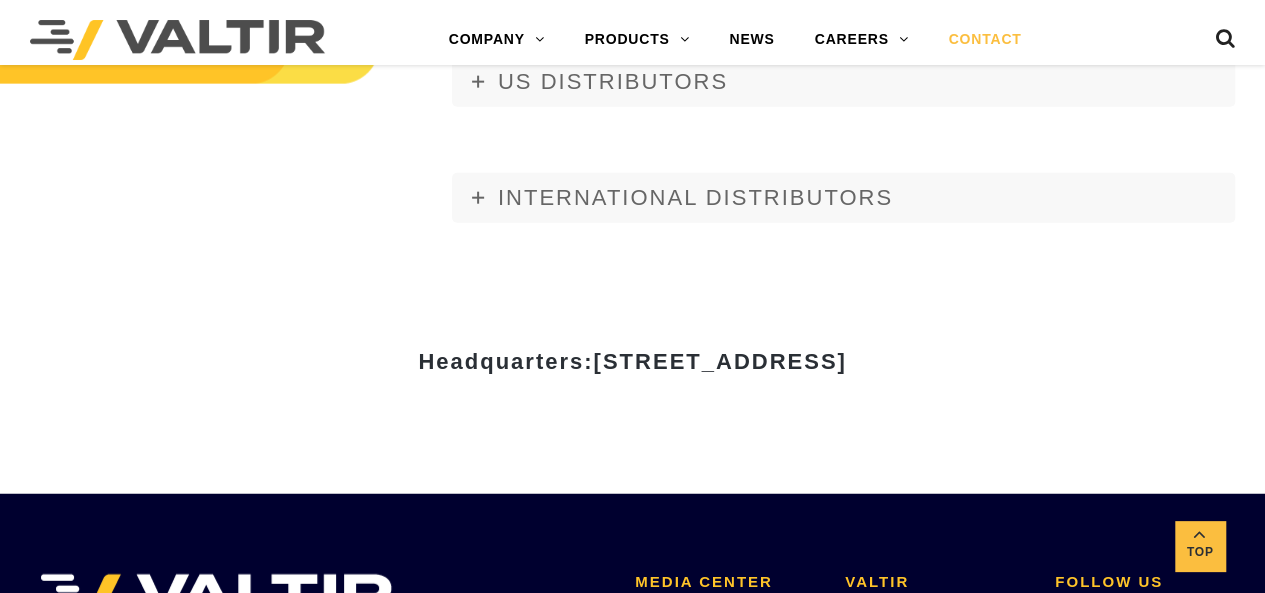 click on "[STREET_ADDRESS]" at bounding box center (719, 361) 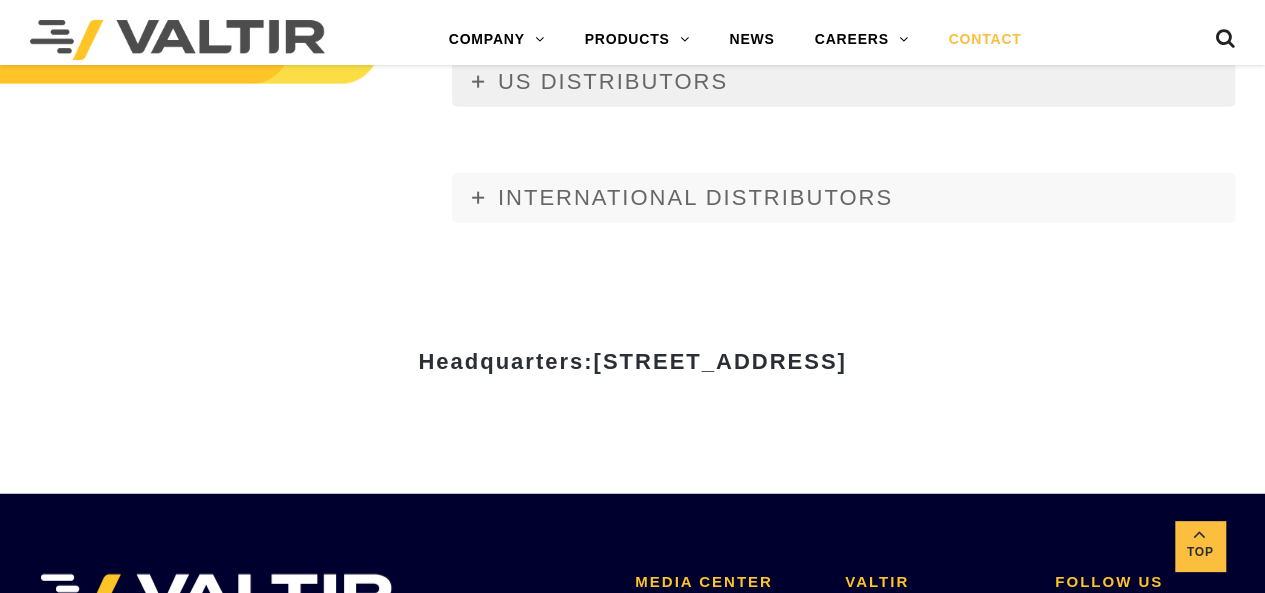 copy on "[PERSON_NAME]" 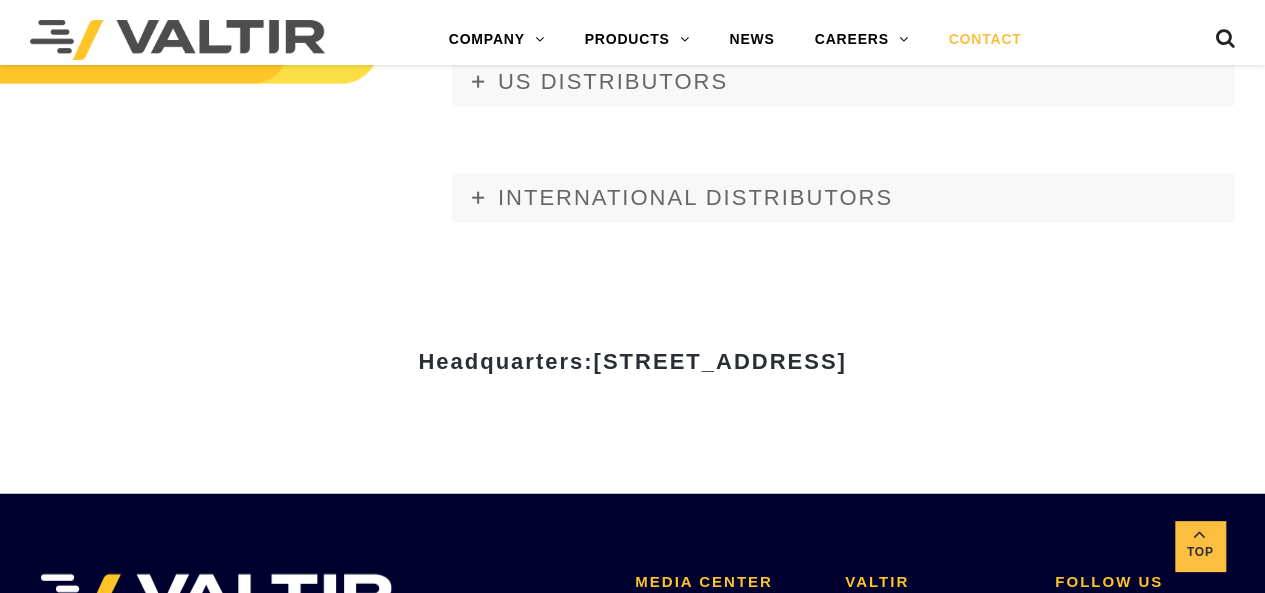 click on "[STREET_ADDRESS]" at bounding box center (719, 361) 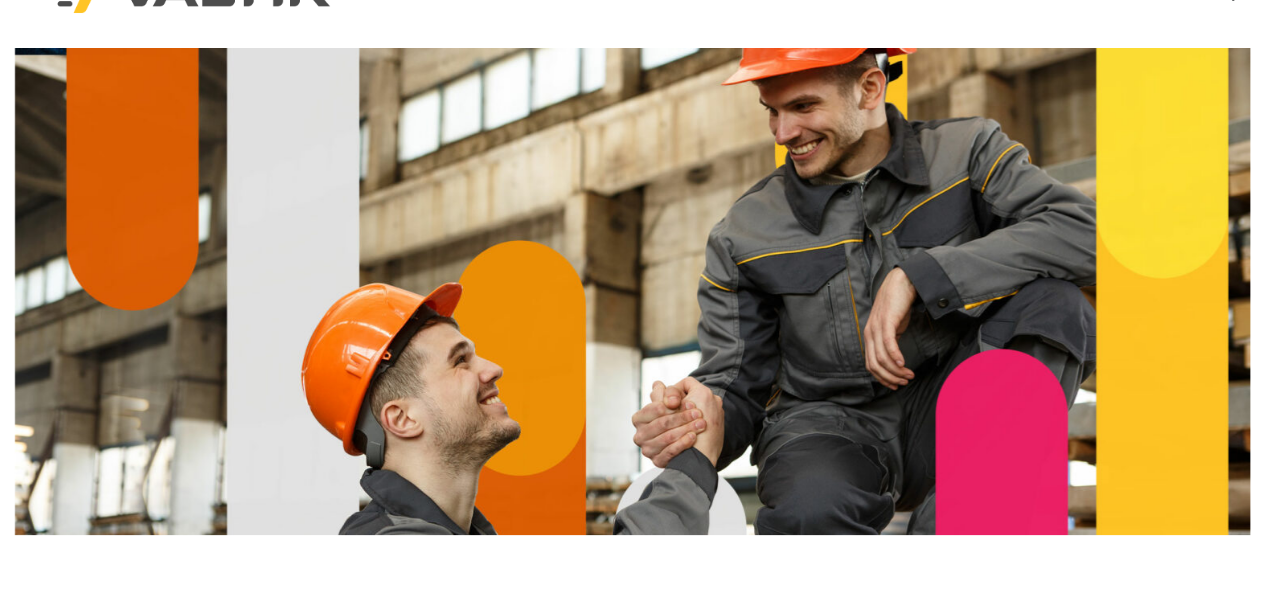 scroll, scrollTop: 0, scrollLeft: 0, axis: both 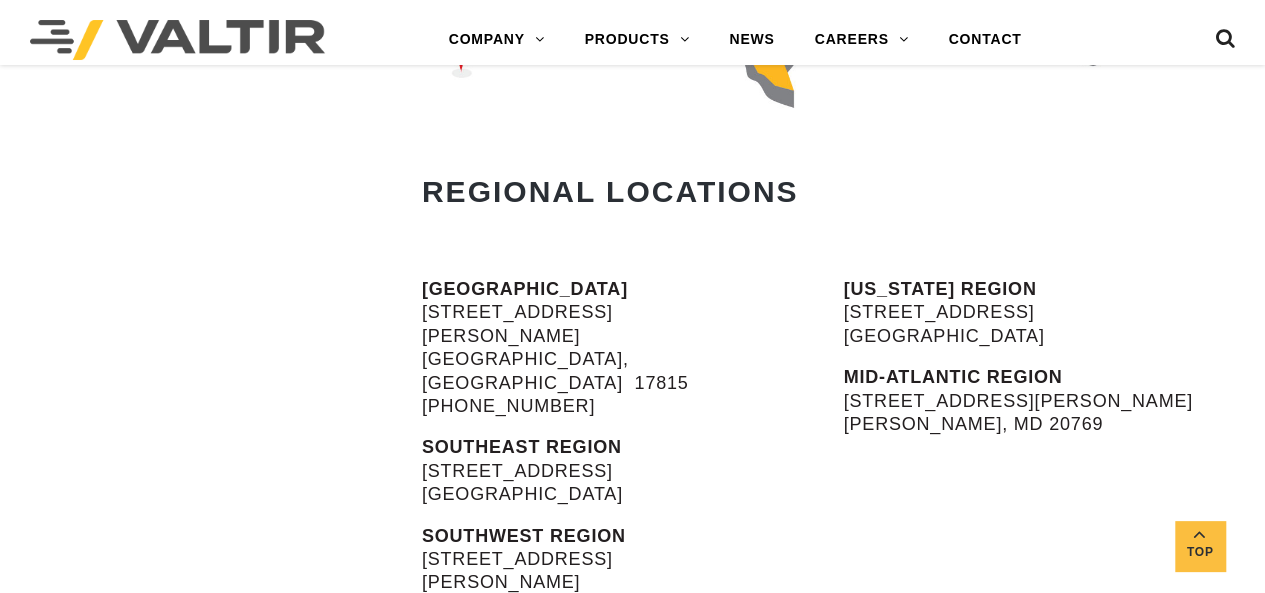 click on "NORTH REGION
900 Patterson Drive
Bloomsburg, PA  17815
(570) 380-2856" at bounding box center (583, 348) 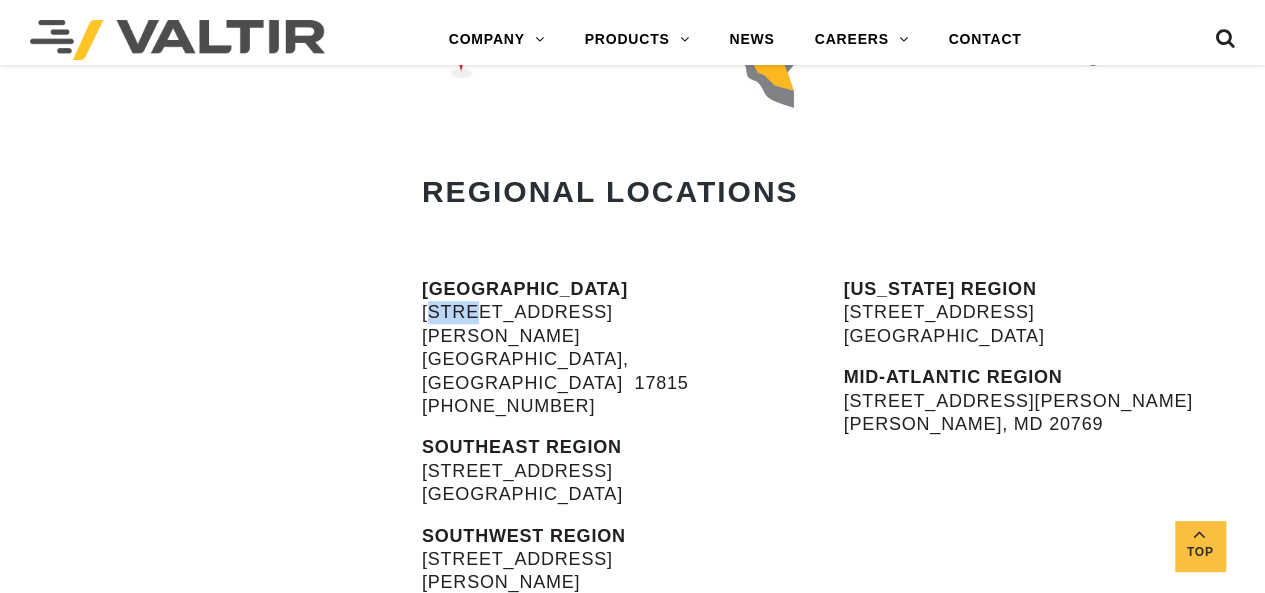 click on "NORTH REGION
900 Patterson Drive
Bloomsburg, PA  17815
(570) 380-2856" at bounding box center [583, 348] 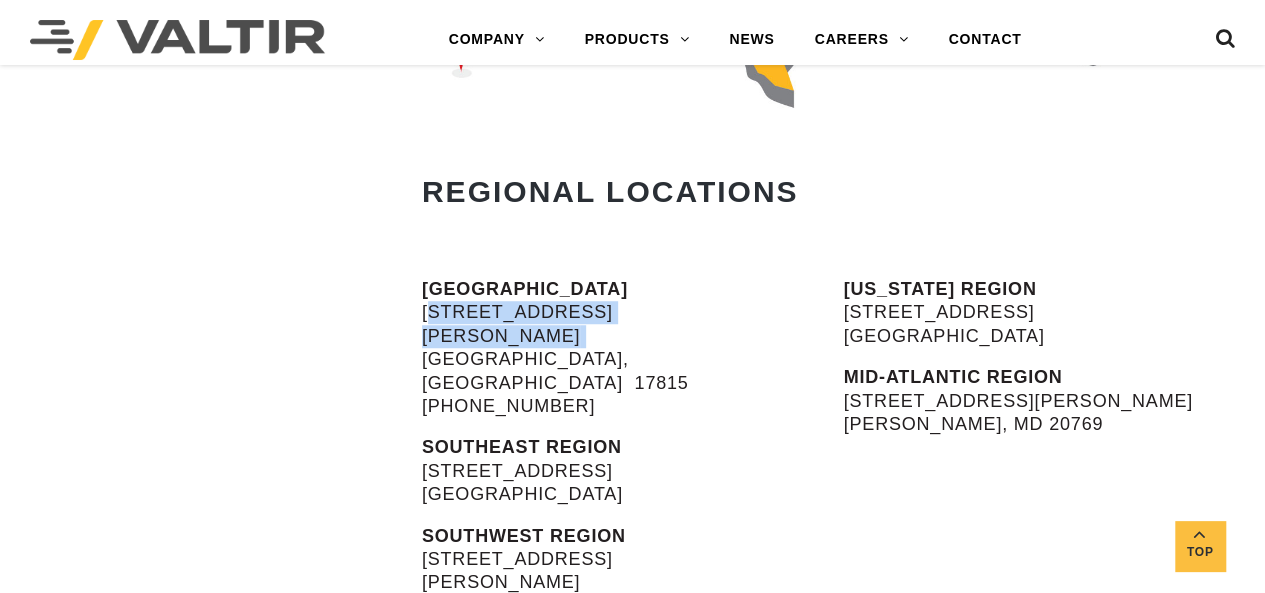 click on "NORTH REGION
900 Patterson Drive
Bloomsburg, PA  17815
(570) 380-2856" at bounding box center [583, 348] 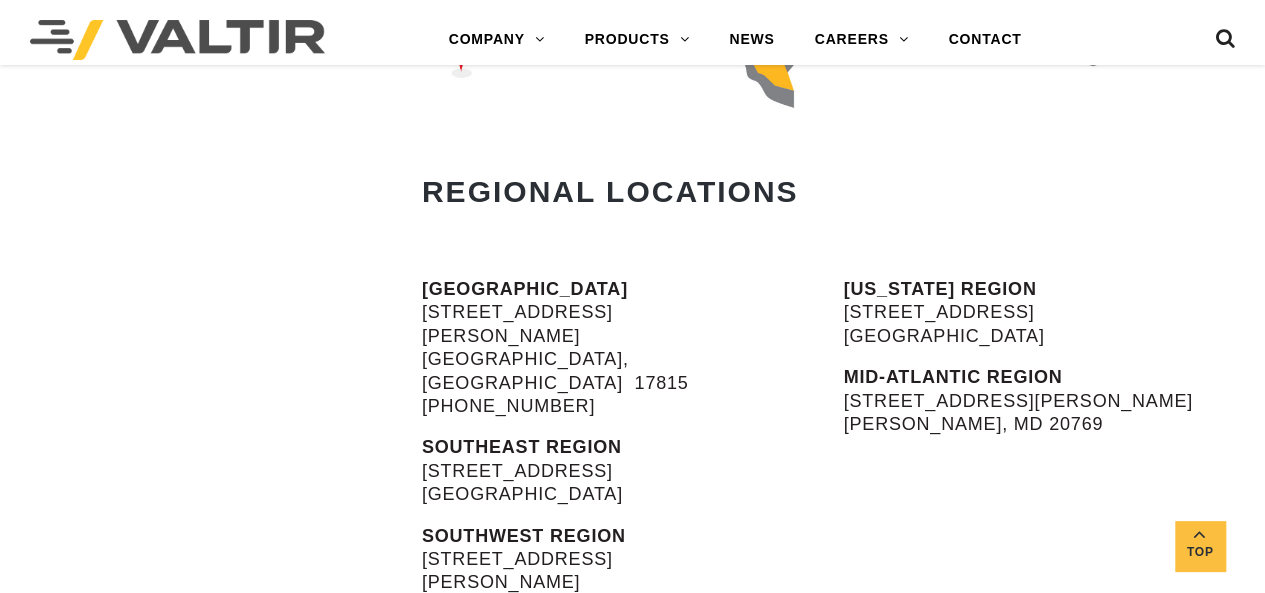 click on "NORTH REGION
900 Patterson Drive
Bloomsburg, PA  17815
(570) 380-2856" at bounding box center [583, 348] 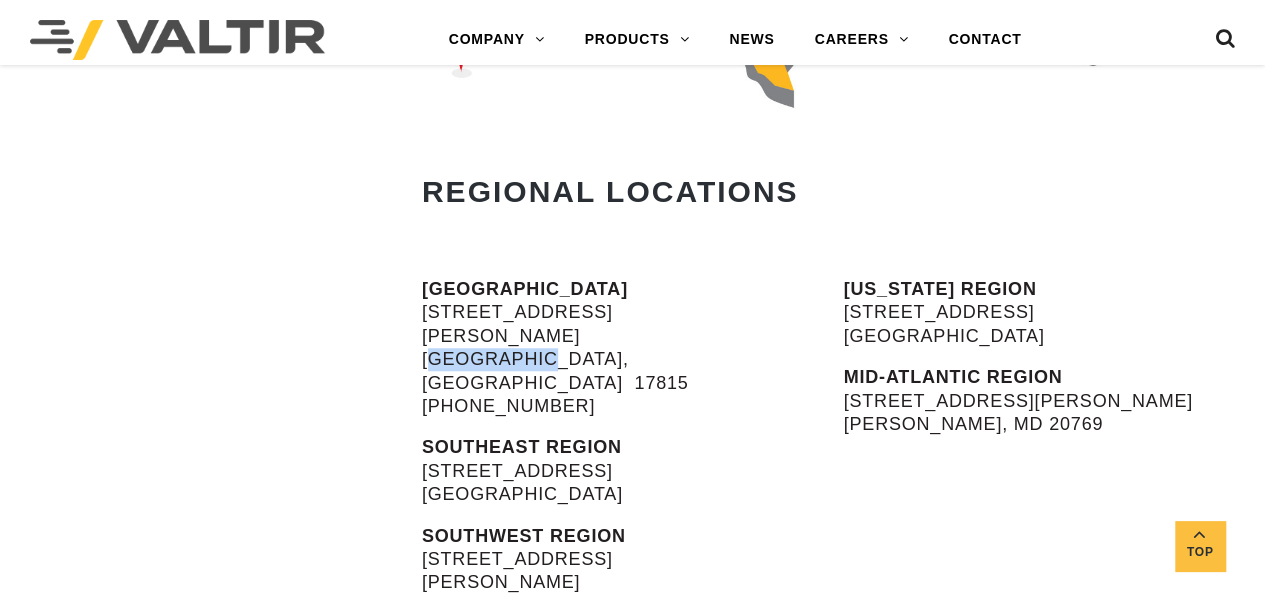click on "NORTH REGION
900 Patterson Drive
Bloomsburg, PA  17815
(570) 380-2856" at bounding box center [583, 348] 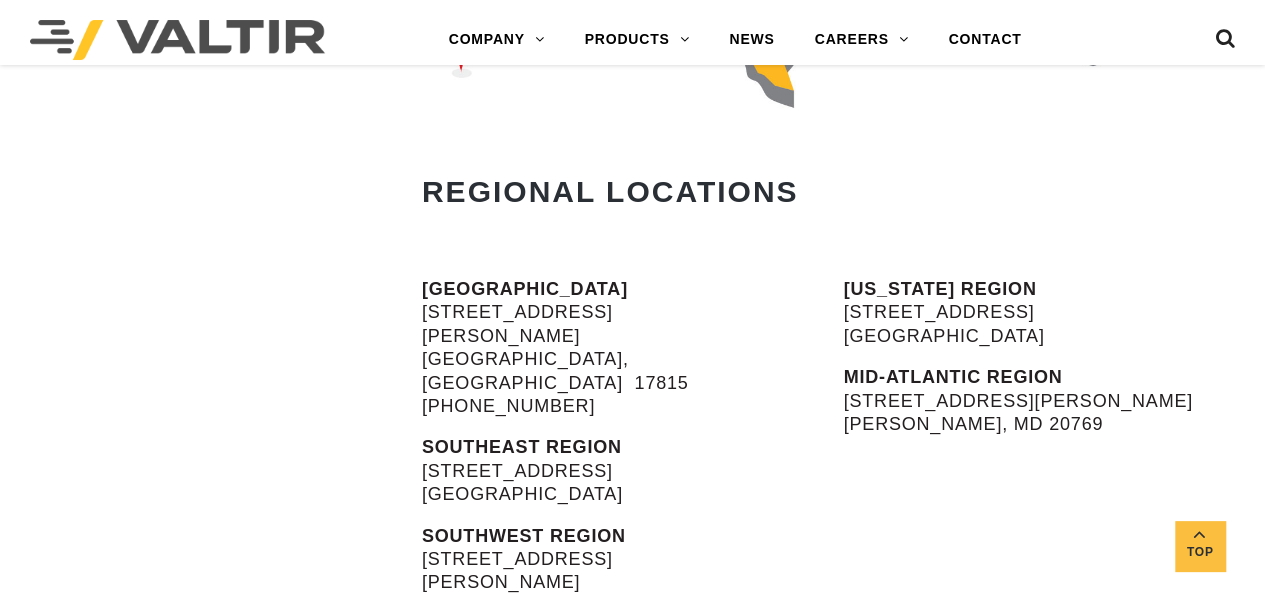 click on "NORTH REGION
900 Patterson Drive
Bloomsburg, PA  17815
(570) 380-2856" at bounding box center [583, 348] 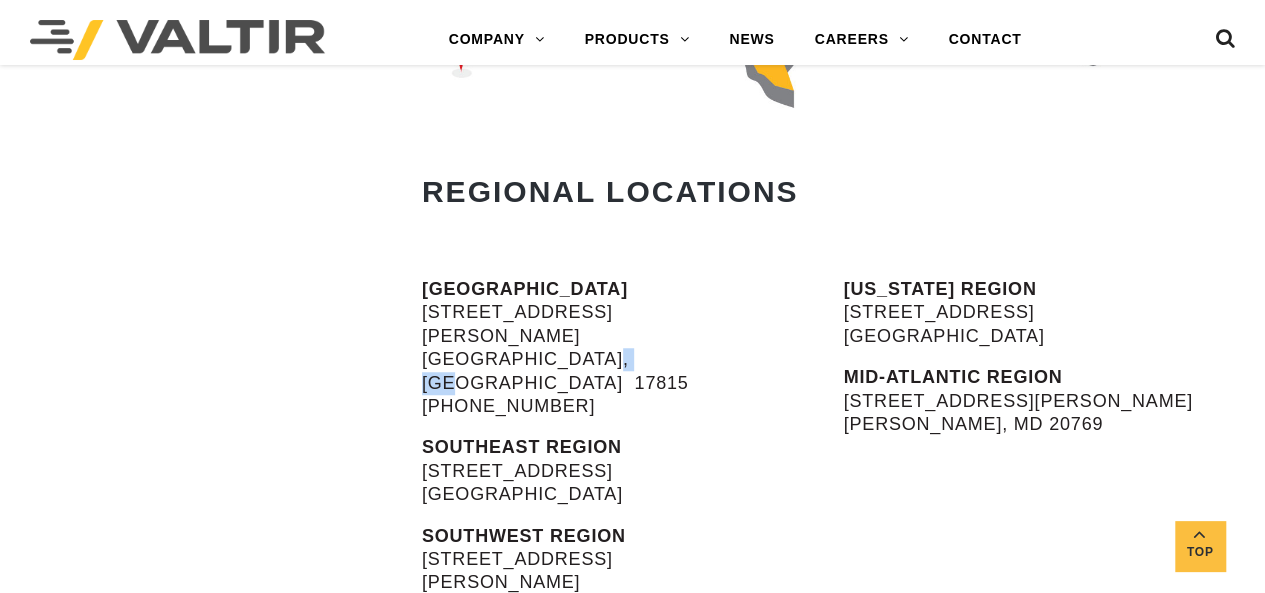 click on "NORTH REGION
900 Patterson Drive
Bloomsburg, PA  17815
(570) 380-2856" at bounding box center (583, 348) 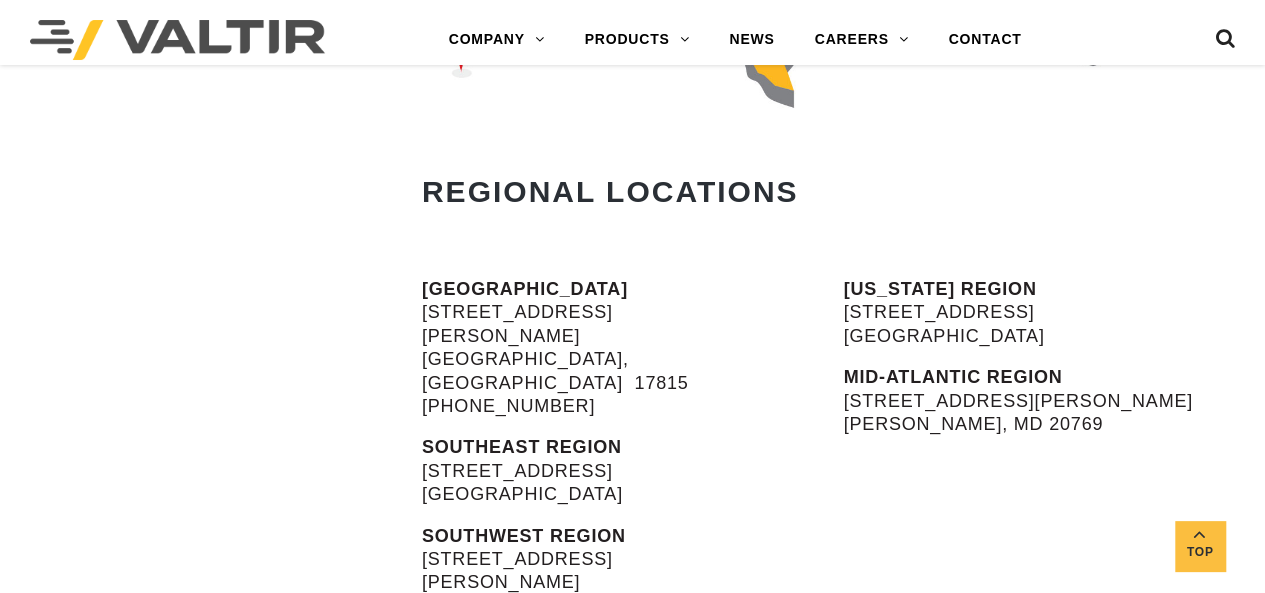 click on "NORTH REGION
900 Patterson Drive
Bloomsburg, PA  17815
(570) 380-2856
SOUTHEAST REGION
1490 Westfork Drive, Suite A
Lithia Springs, GA 30122
SOUTHWEST REGION
2001 Brennan Avenue
Fort Worth, TX 76106" at bounding box center (633, 448) 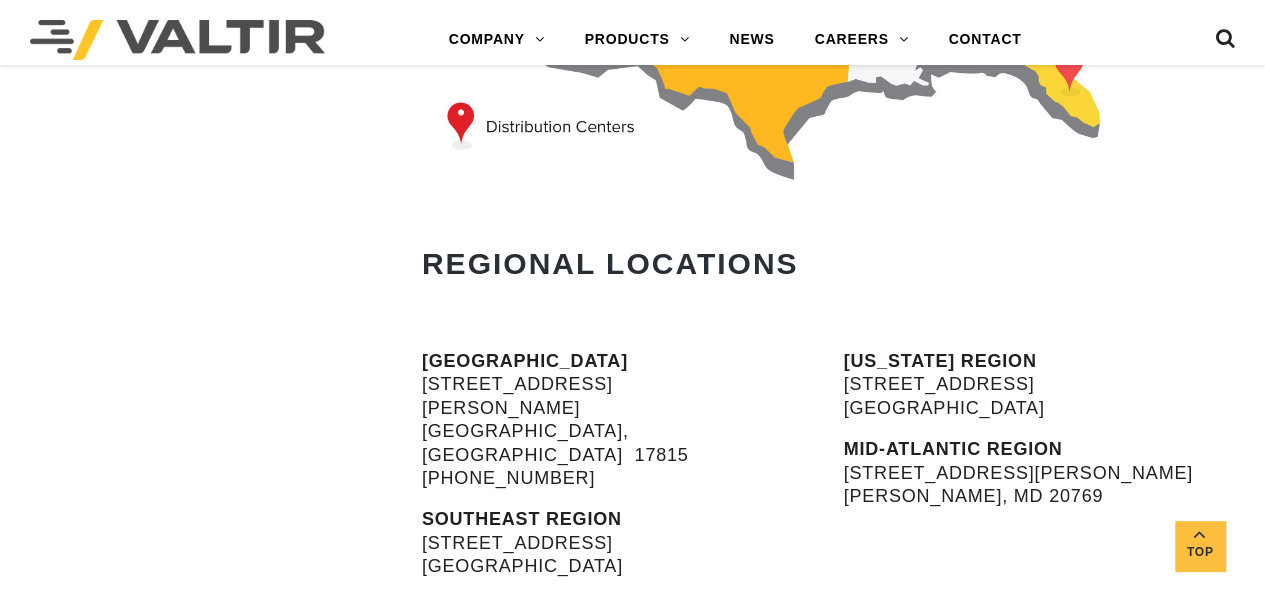 scroll, scrollTop: 600, scrollLeft: 0, axis: vertical 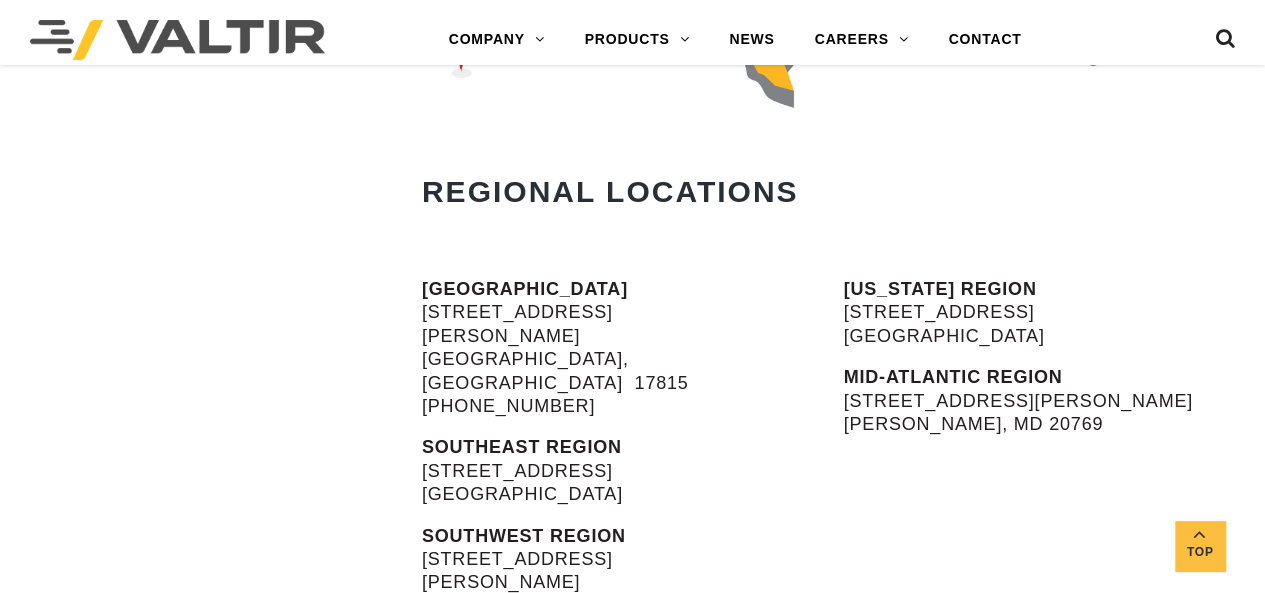 click on "NORTH REGION
900 Patterson Drive
Bloomsburg, PA  17815
(570) 380-2856
SOUTHEAST REGION
1490 Westfork Drive, Suite A
Lithia Springs, GA 30122
SOUTHWEST REGION
2001 Brennan Avenue
Fort Worth, TX 76106" at bounding box center (633, 448) 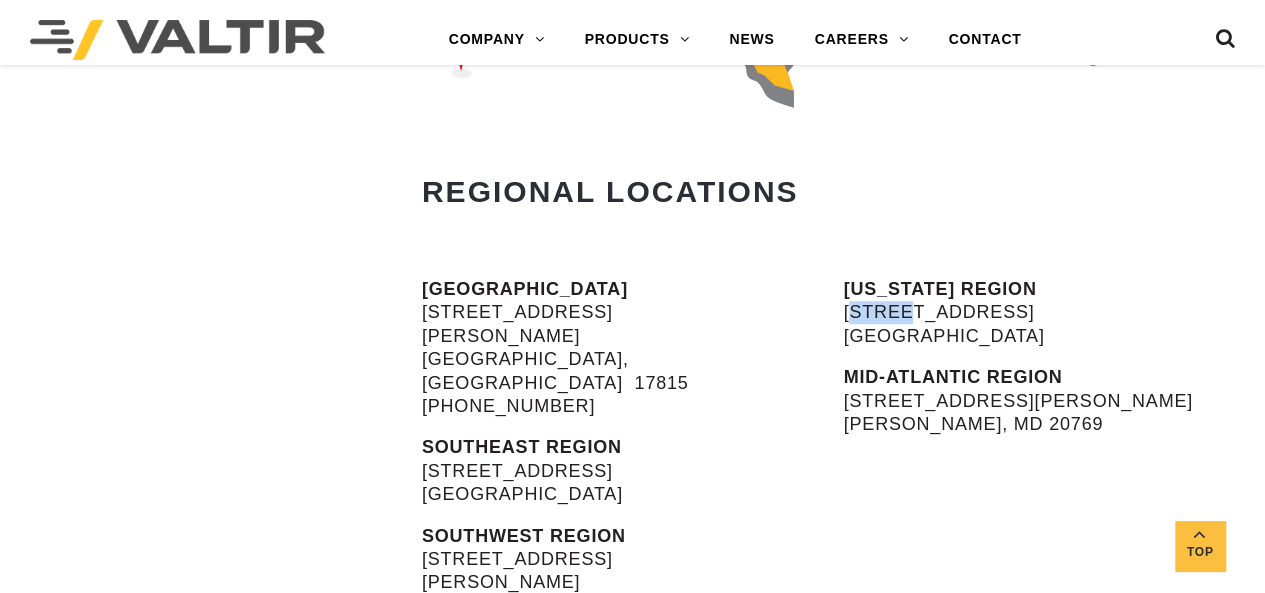 click on "FLORIDA REGION
1890 West Atlantic Ave.
Delray Beach, FL 33444" at bounding box center (1054, 313) 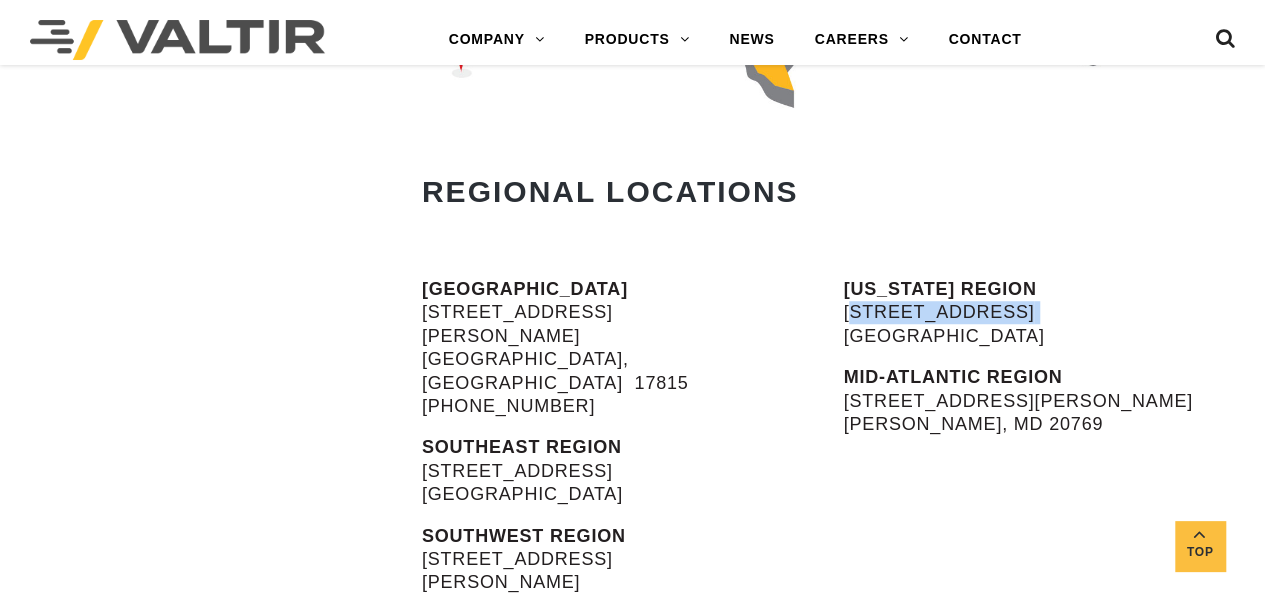 click on "FLORIDA REGION
1890 West Atlantic Ave.
Delray Beach, FL 33444" at bounding box center [1054, 313] 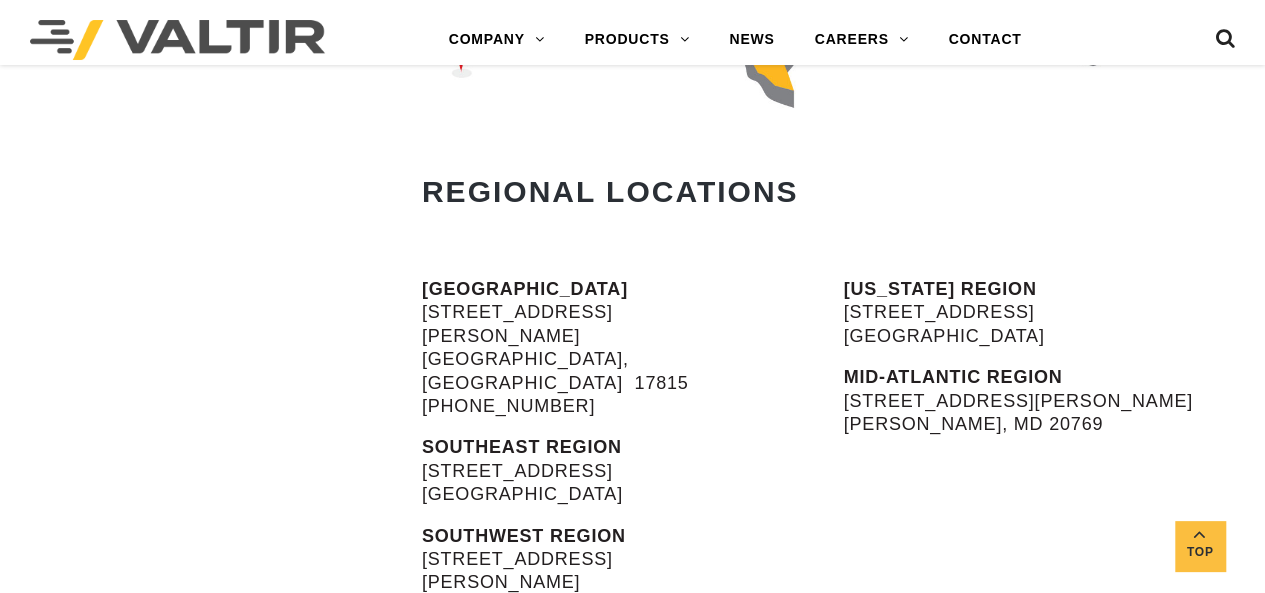 drag, startPoint x: 870, startPoint y: 313, endPoint x: 1030, endPoint y: 302, distance: 160.37769 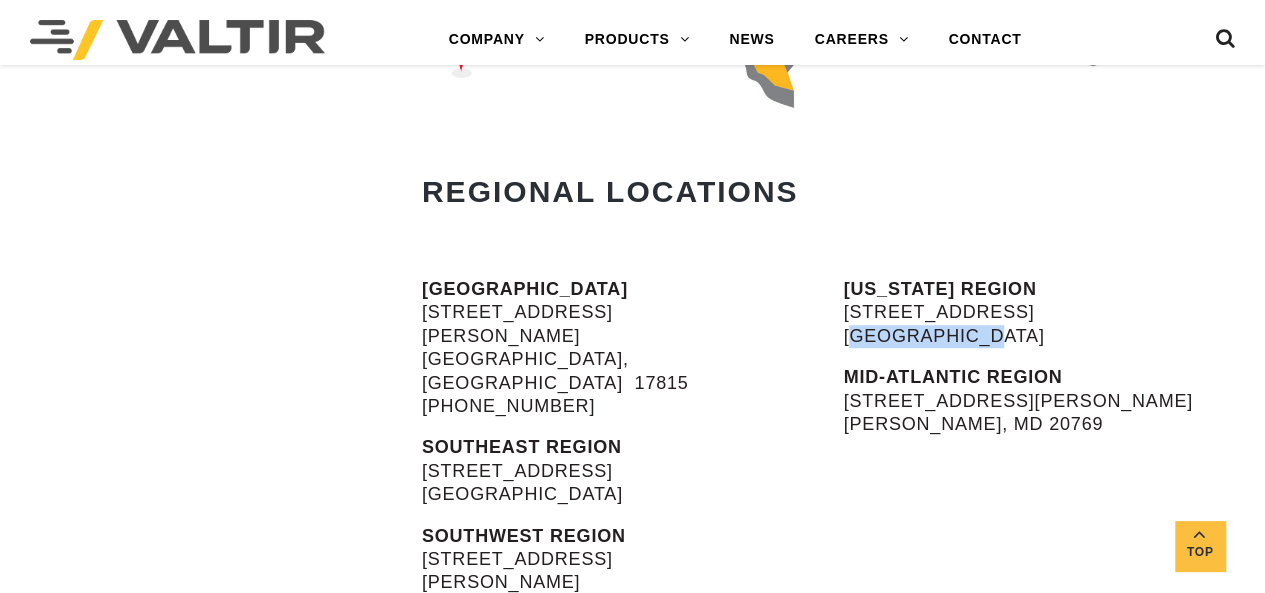 drag, startPoint x: 860, startPoint y: 340, endPoint x: 930, endPoint y: 338, distance: 70.028564 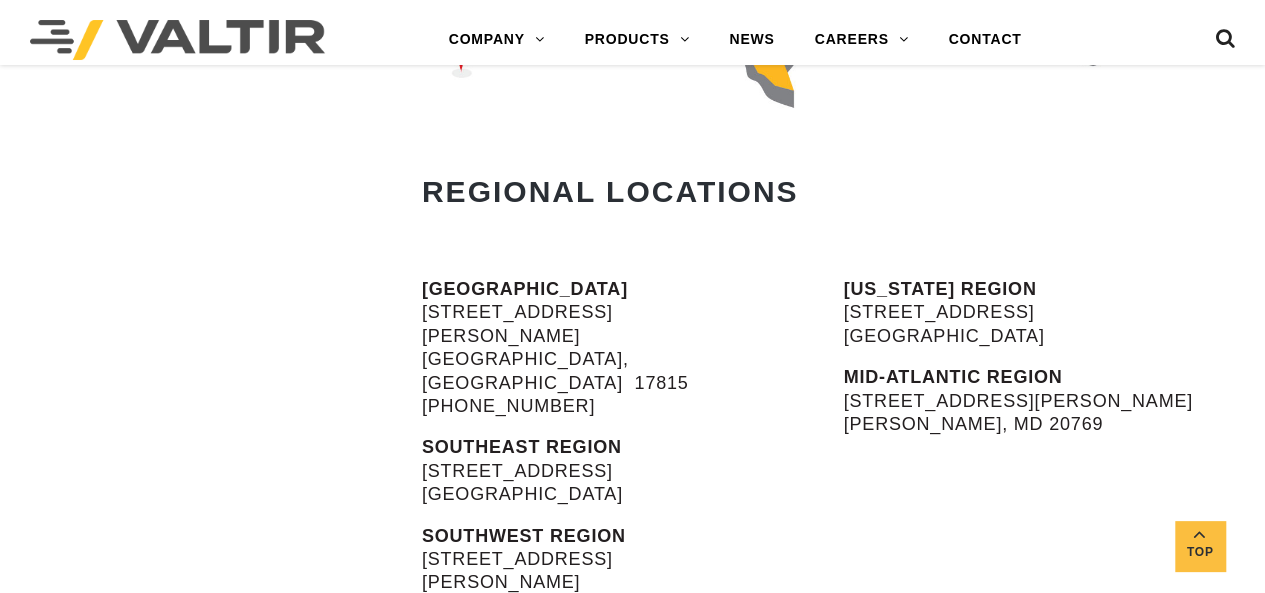 click on "FLORIDA REGION
1890 West Atlantic Ave.
Delray Beach, FL 33444" at bounding box center (1054, 313) 